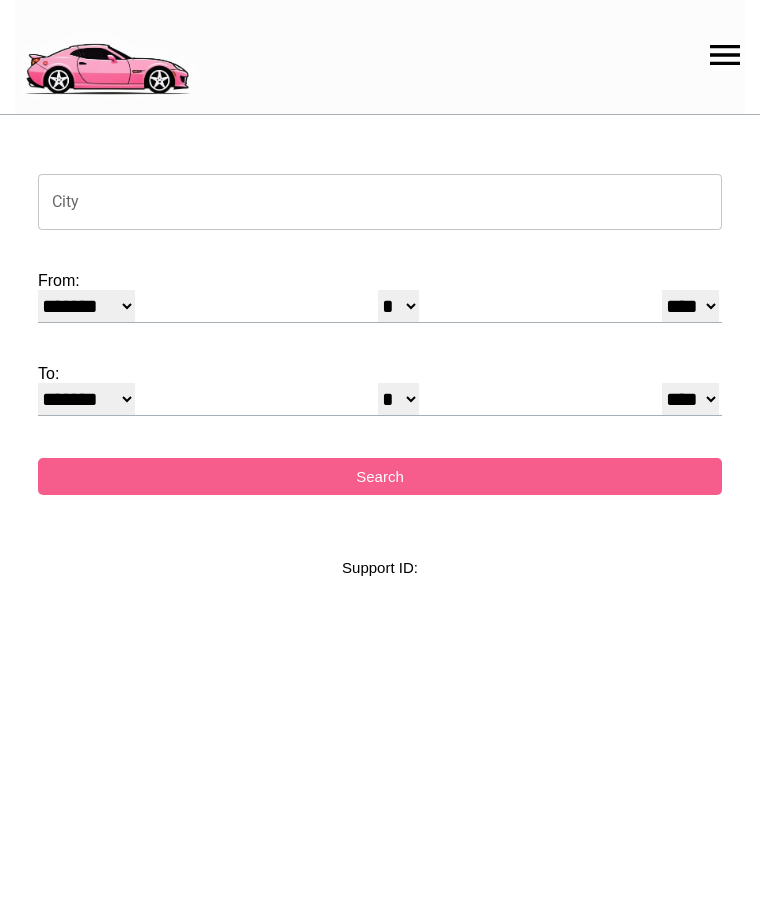 select on "*" 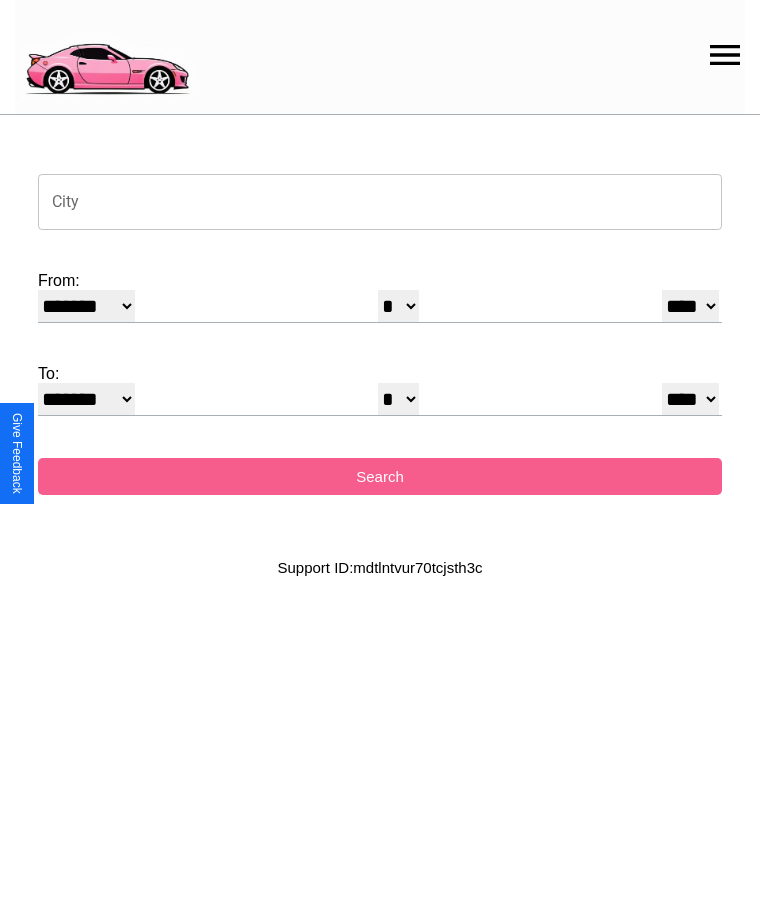 click 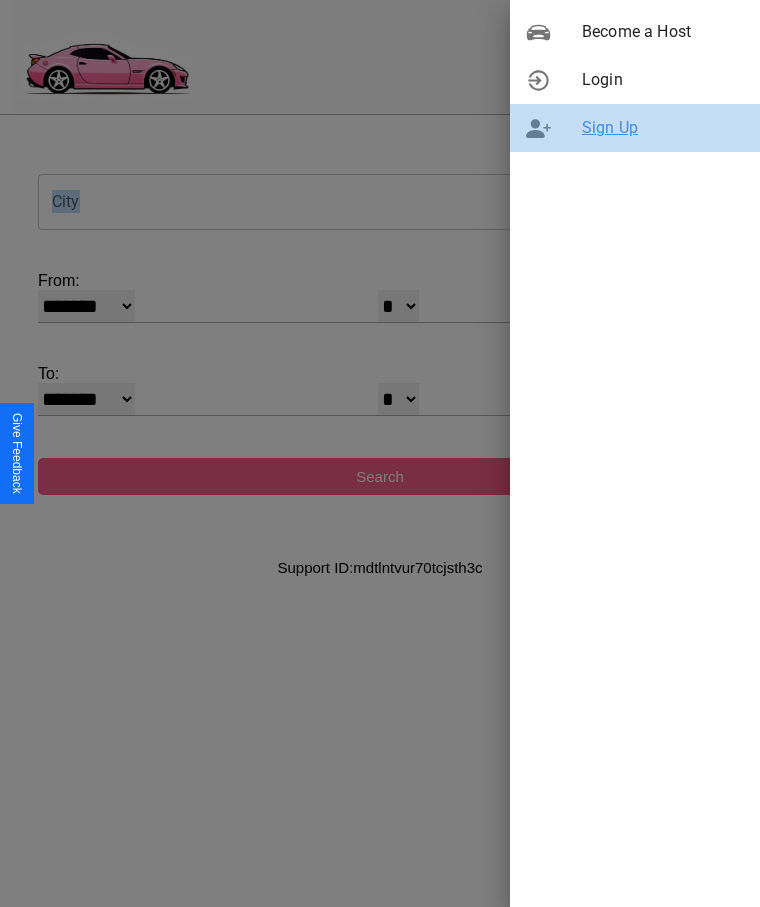 click on "Sign Up" at bounding box center [663, 128] 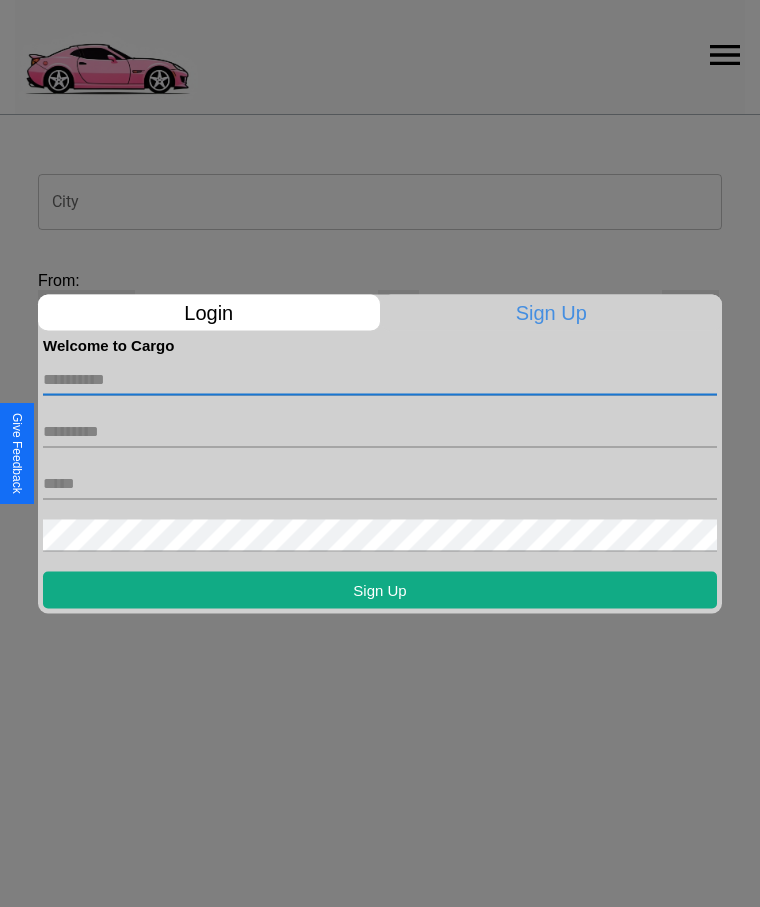 click at bounding box center (380, 379) 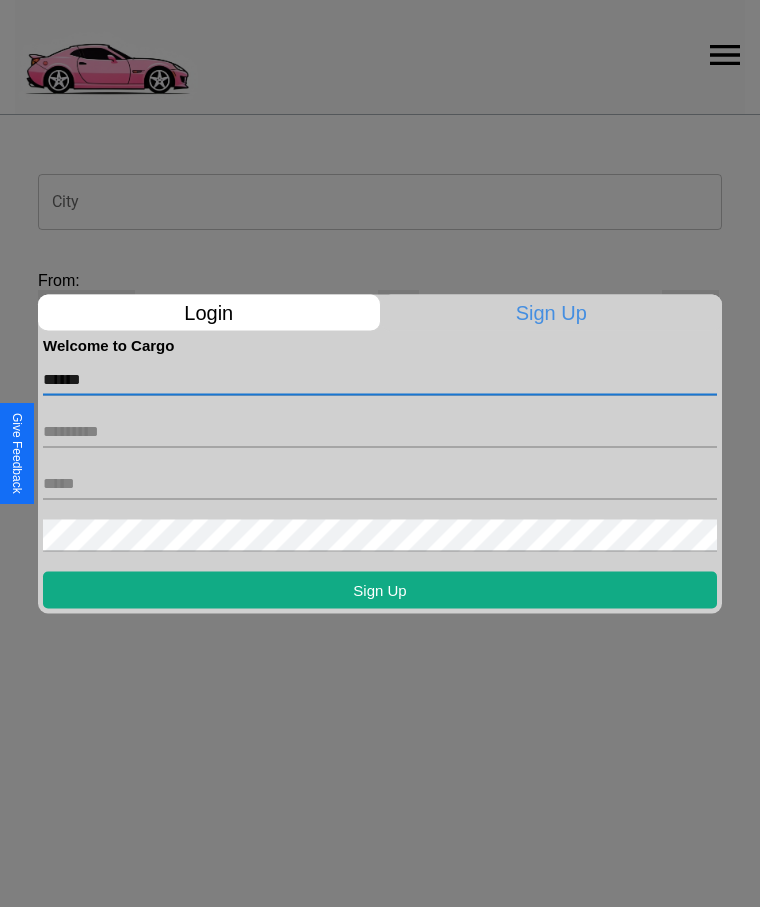 type on "******" 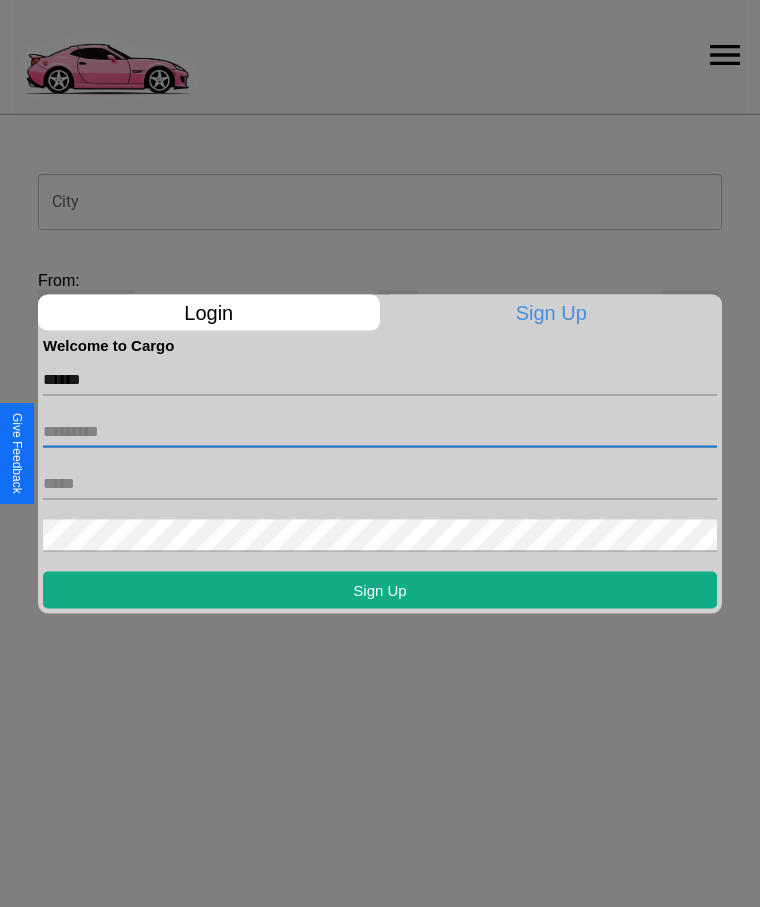 click at bounding box center [380, 431] 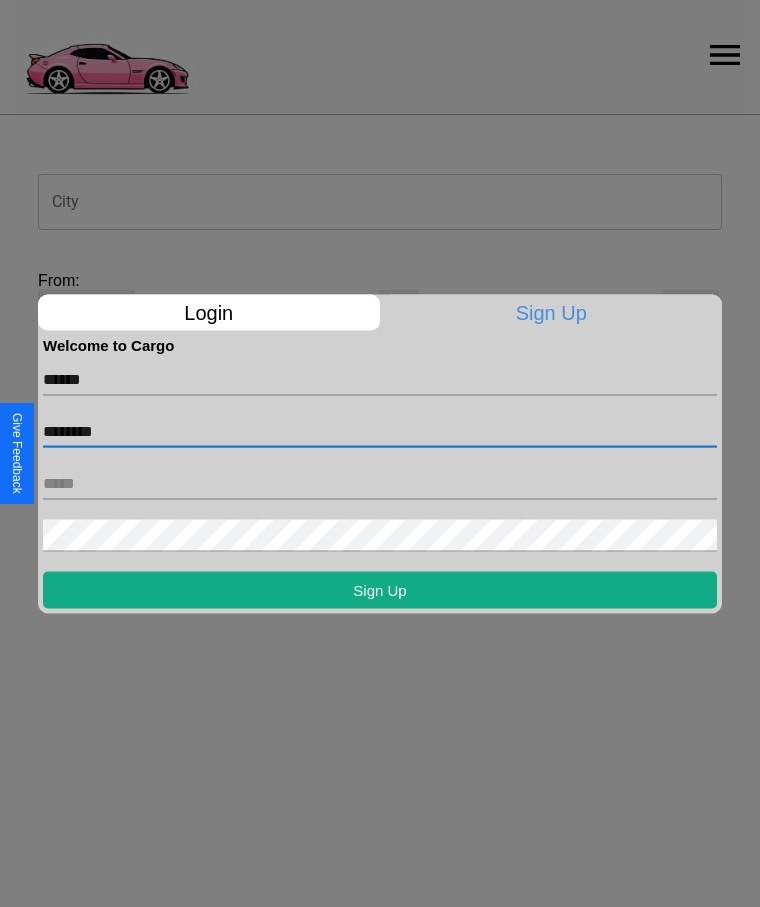 type on "********" 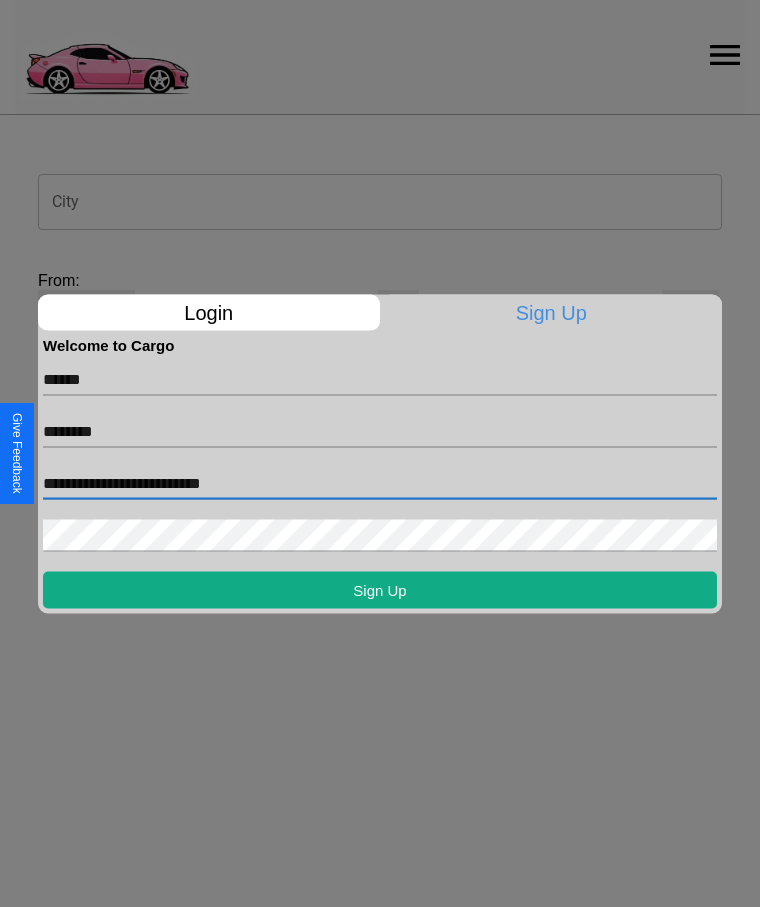 type on "**********" 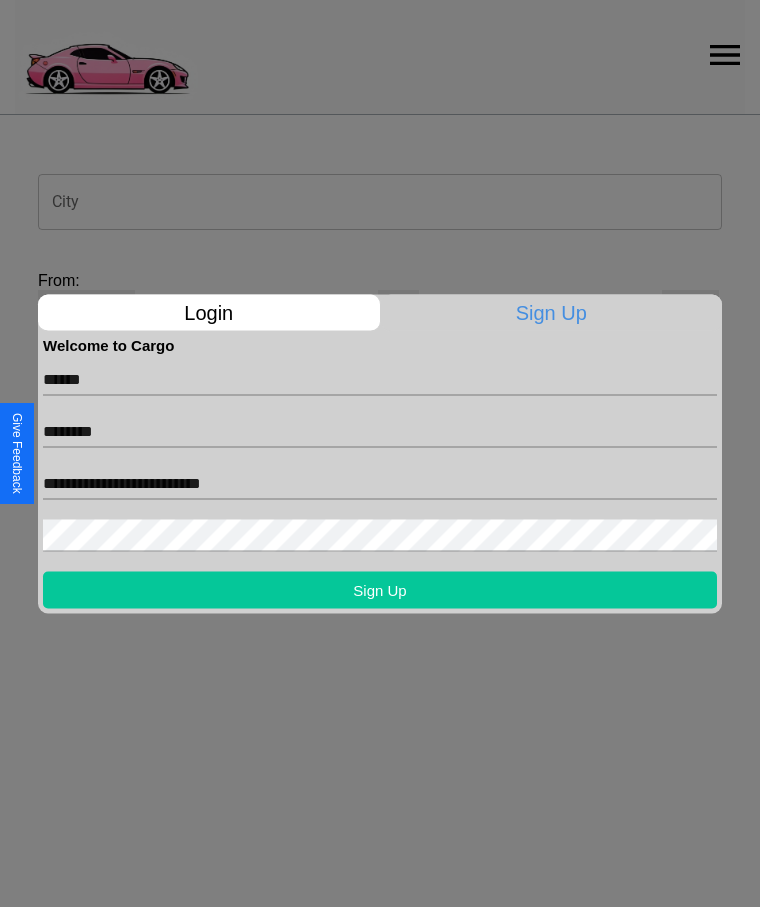 click on "Sign Up" at bounding box center (380, 589) 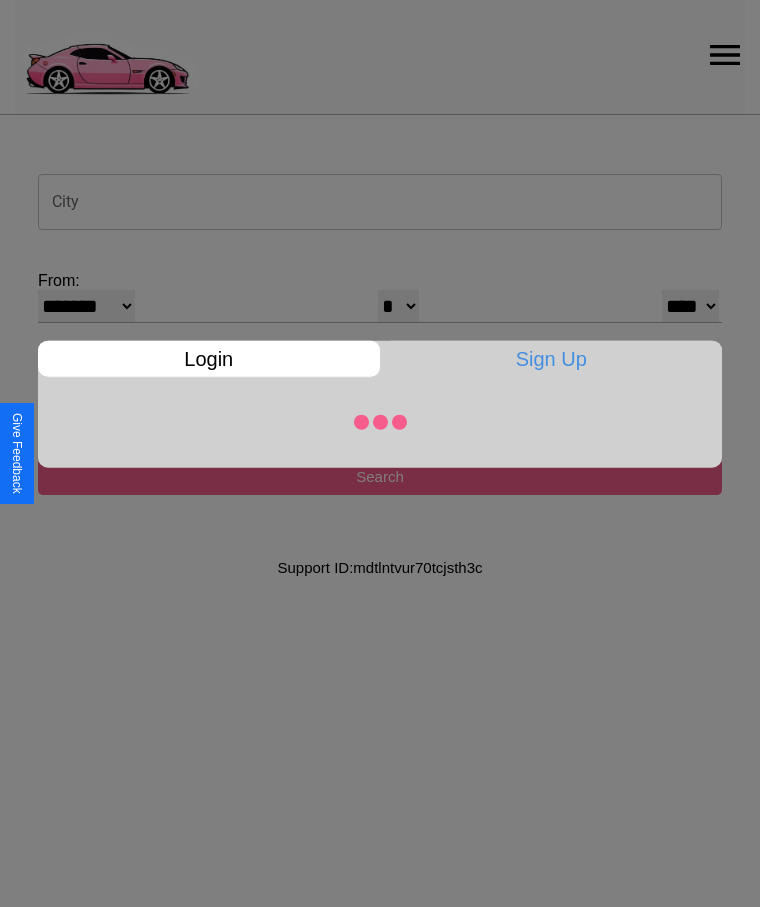 select on "*" 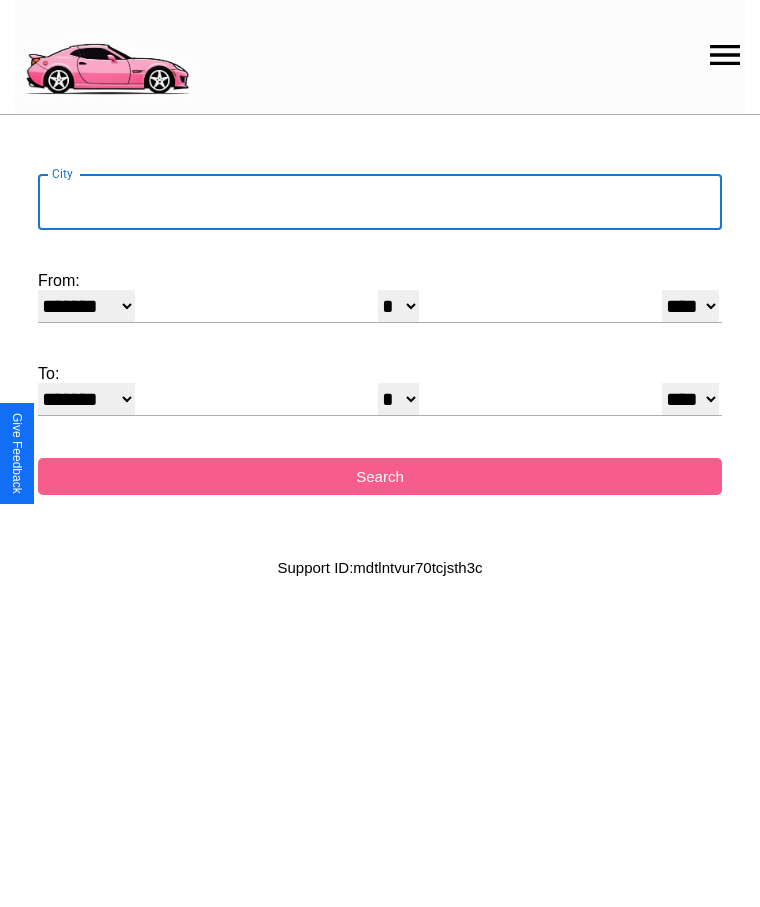 click on "City" at bounding box center [380, 202] 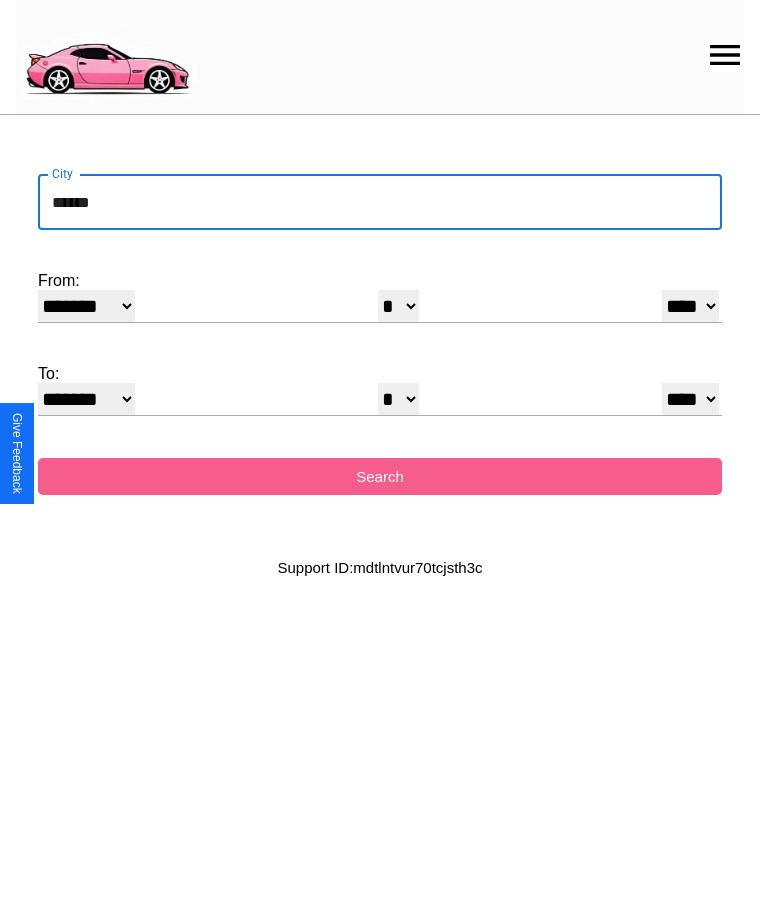 type on "******" 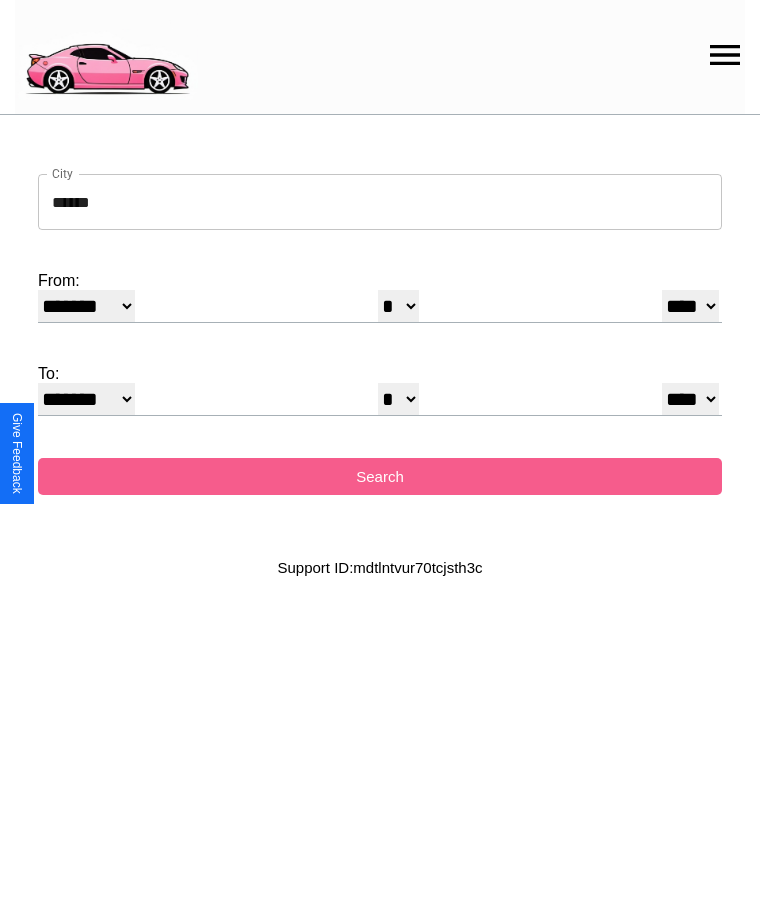 click on "******* ******** ***** ***** *** **** **** ****** ********* ******* ******** ********" at bounding box center (86, 306) 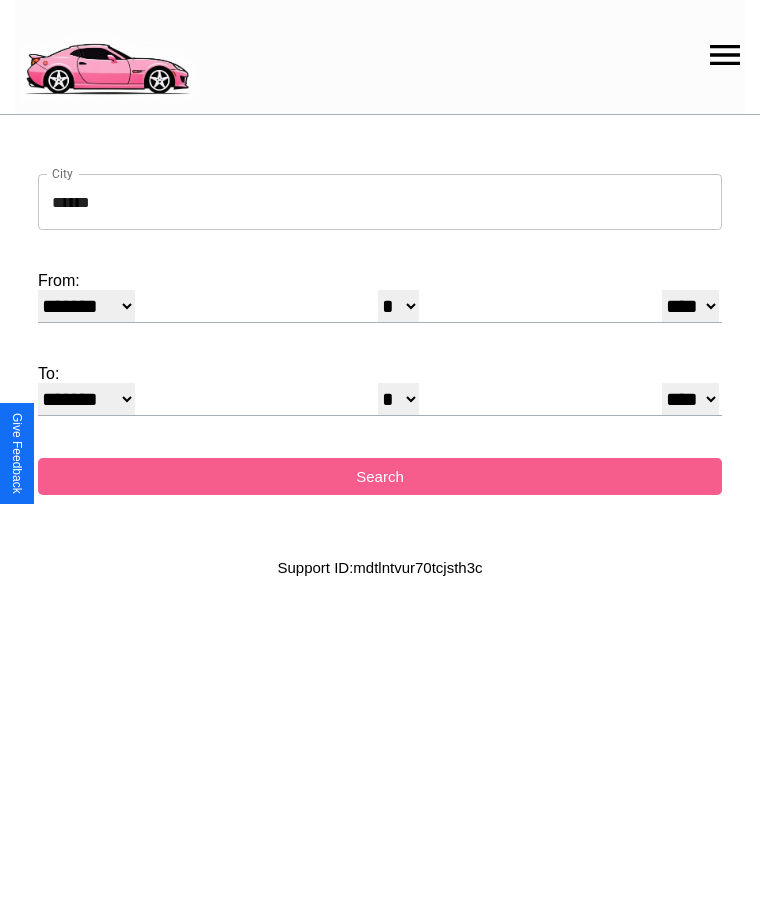 select on "*" 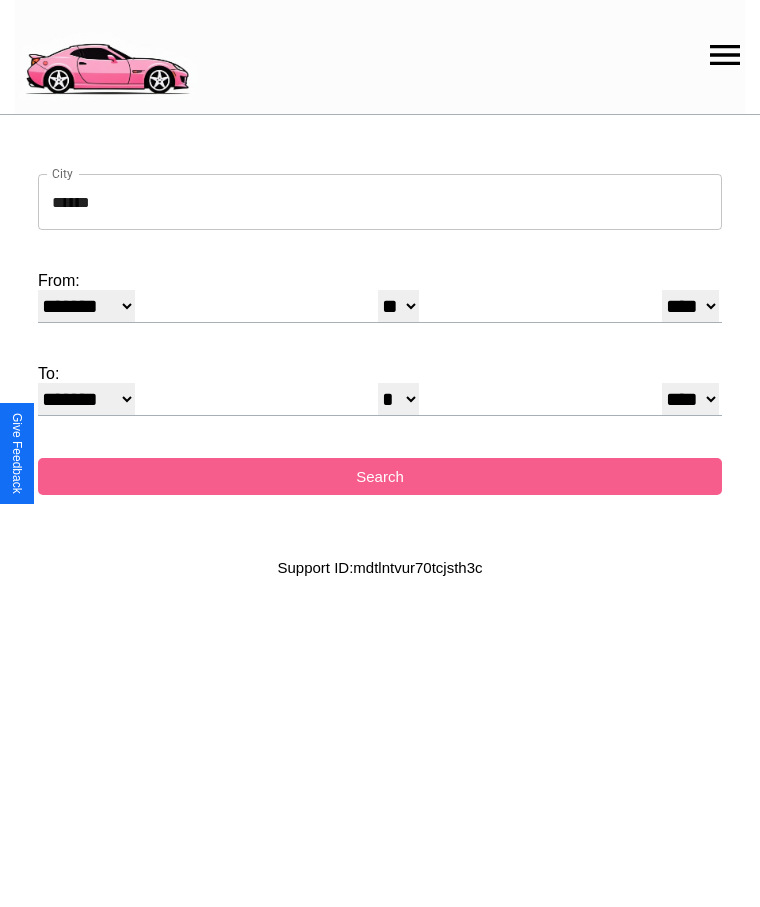 click on "**** **** **** **** **** **** **** **** **** ****" at bounding box center (690, 306) 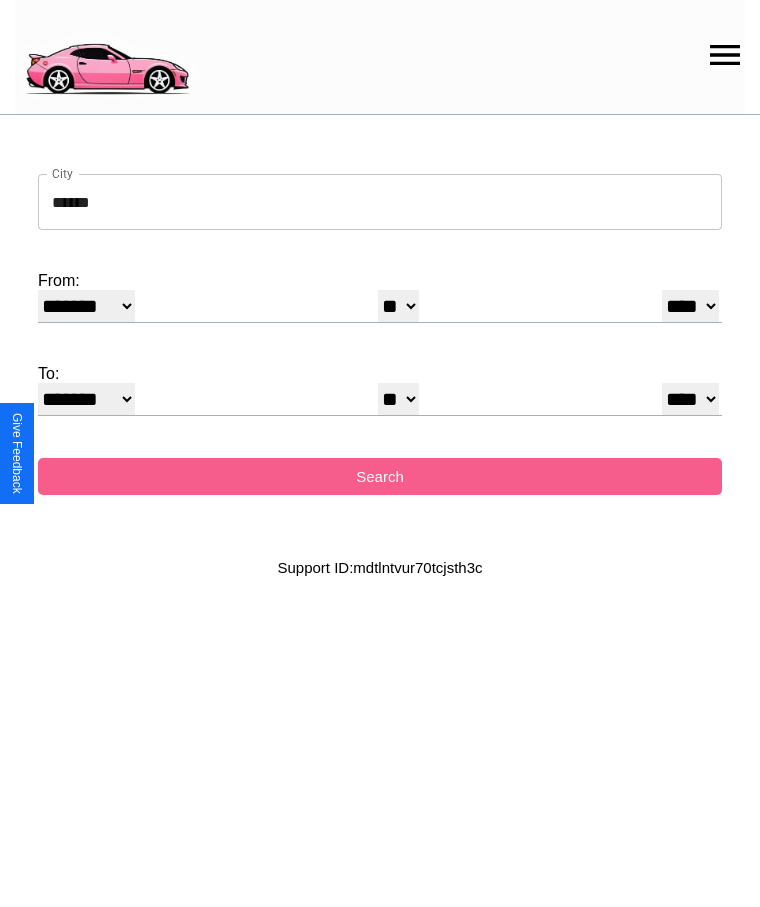 click on "******* ******** ***** ***** *** **** **** ****** ********* ******* ******** ********" at bounding box center [86, 399] 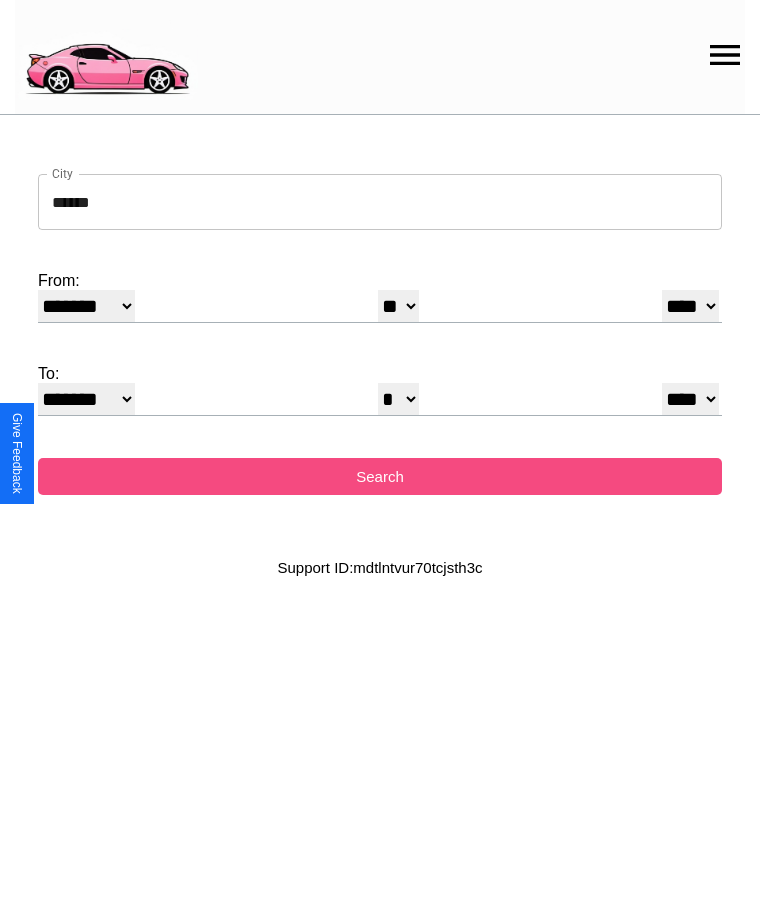 click on "Search" at bounding box center [380, 476] 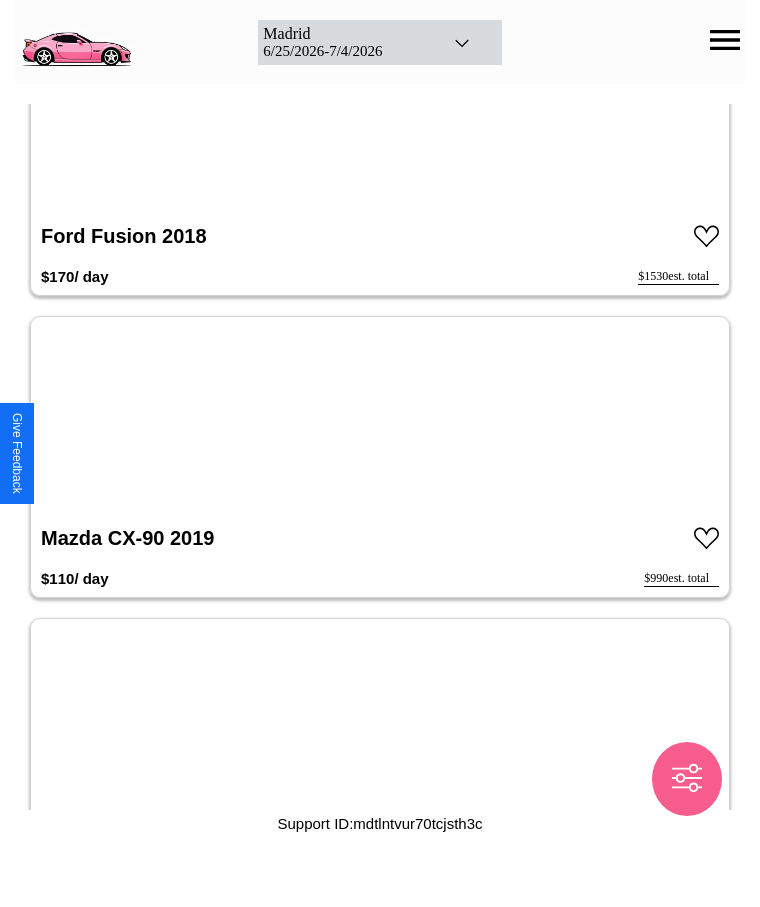 scroll, scrollTop: 16730, scrollLeft: 0, axis: vertical 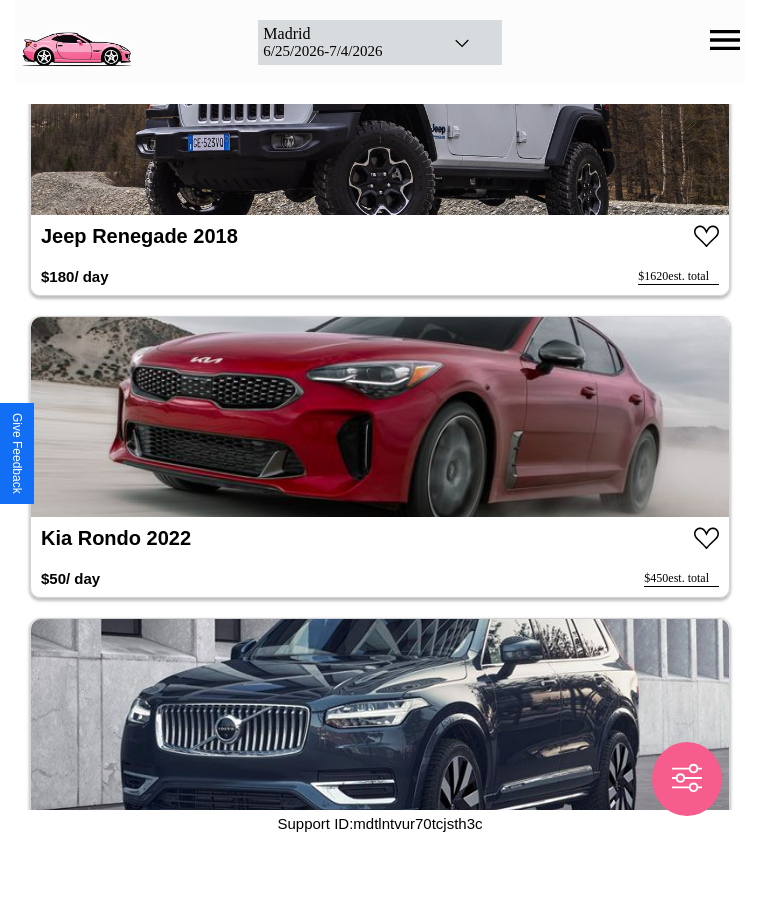 click at bounding box center [380, 417] 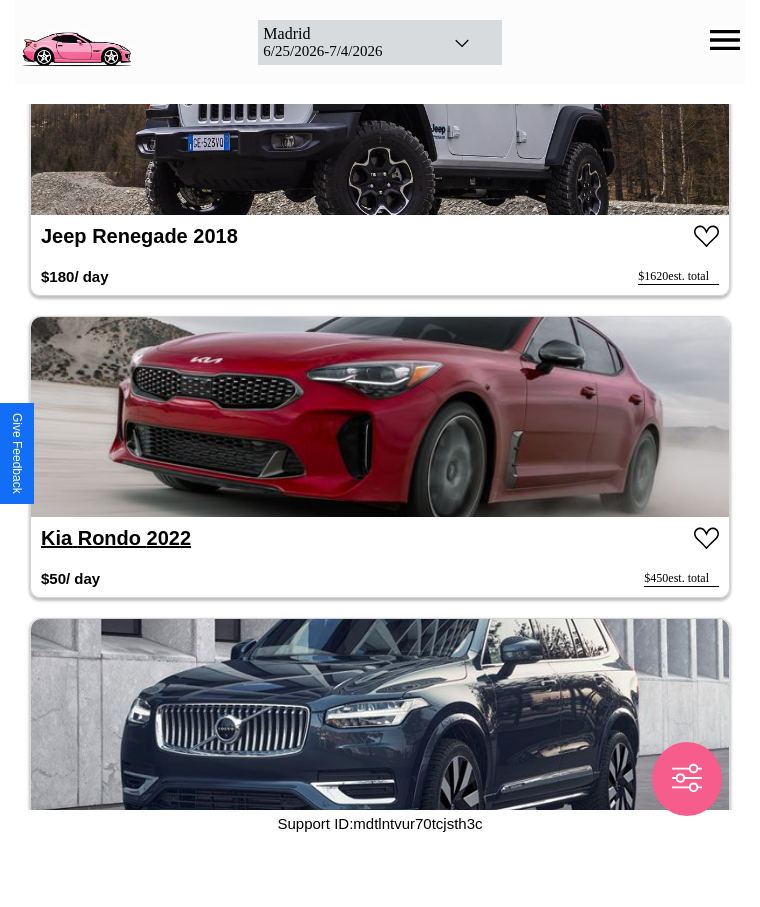 click on "Kia   Rondo   2022" at bounding box center [116, 538] 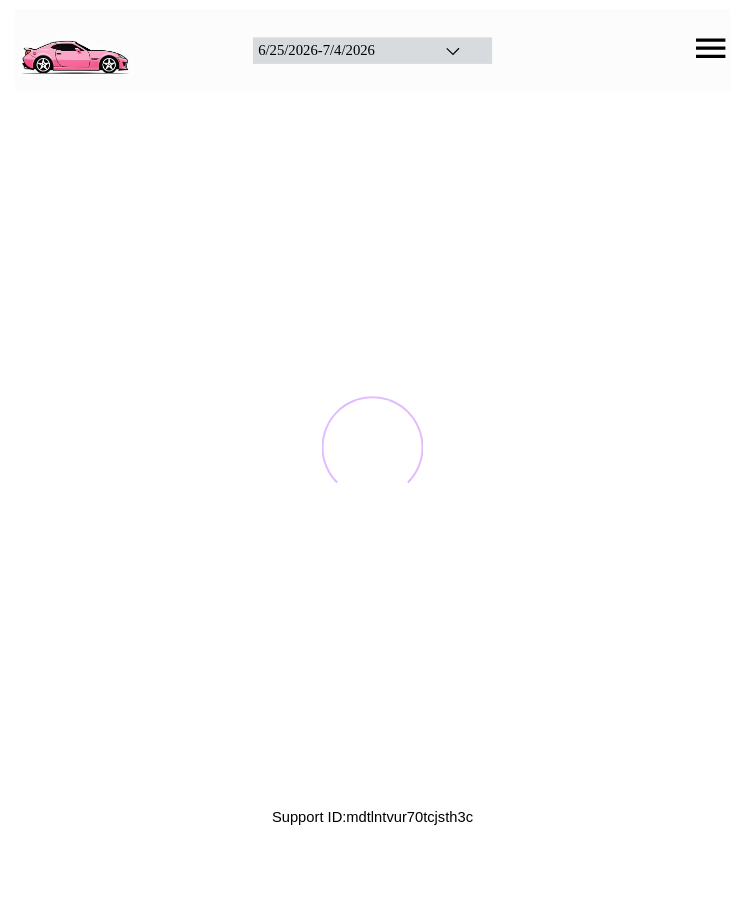 scroll, scrollTop: 0, scrollLeft: 0, axis: both 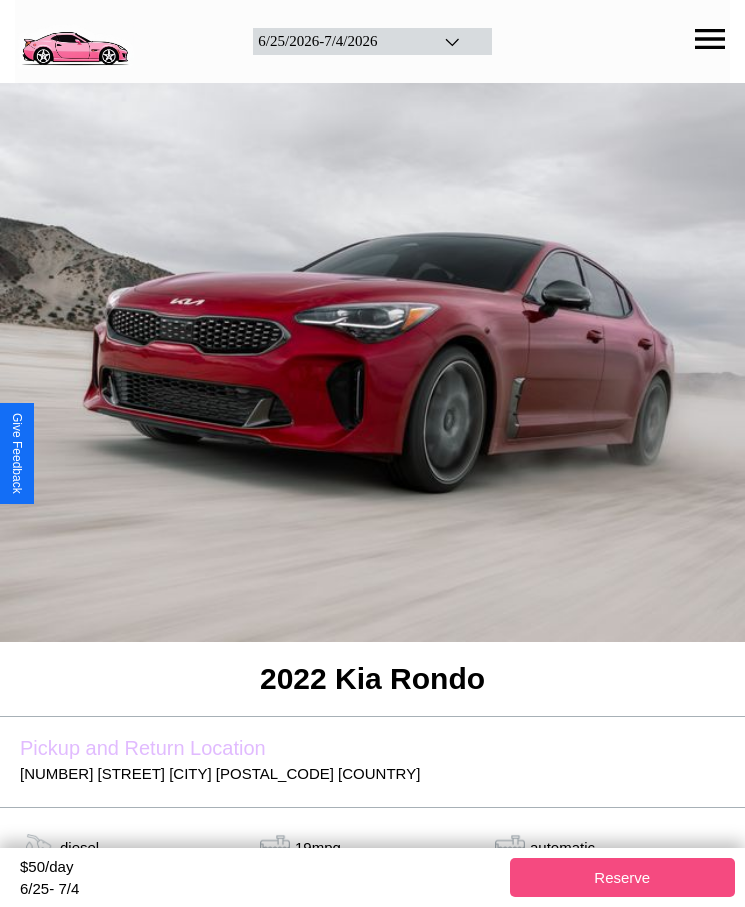 click on "Reserve" at bounding box center (623, 877) 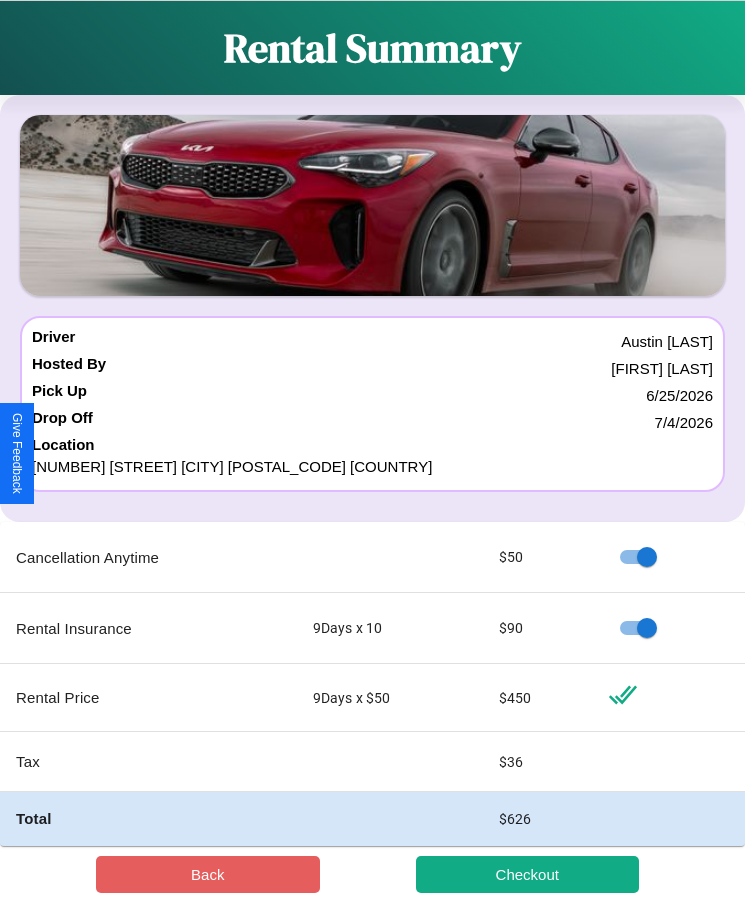scroll, scrollTop: 23, scrollLeft: 0, axis: vertical 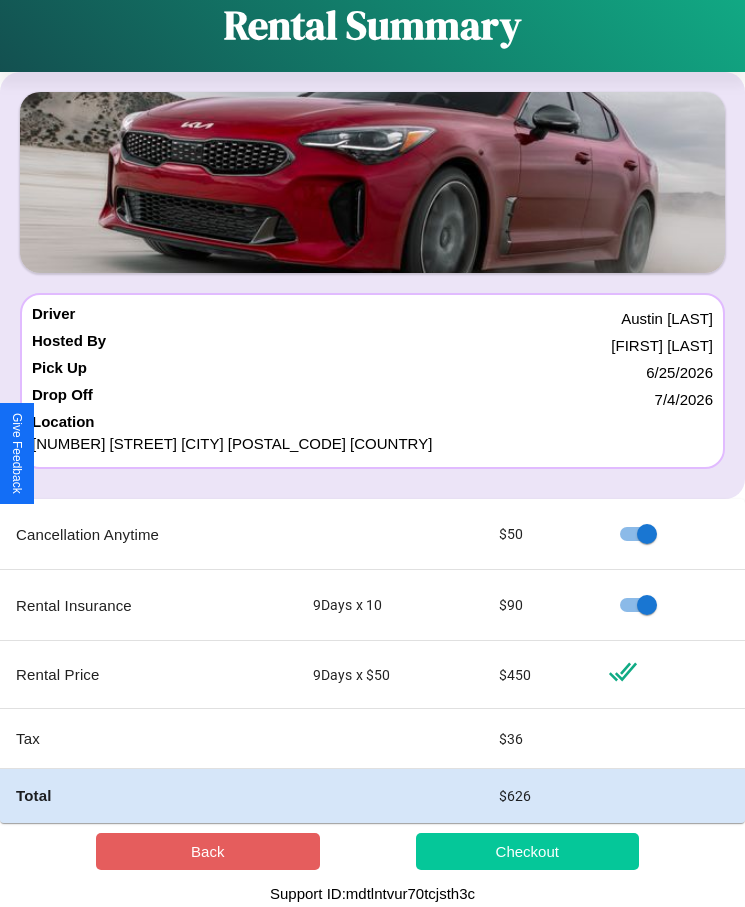 click on "Checkout" at bounding box center (528, 851) 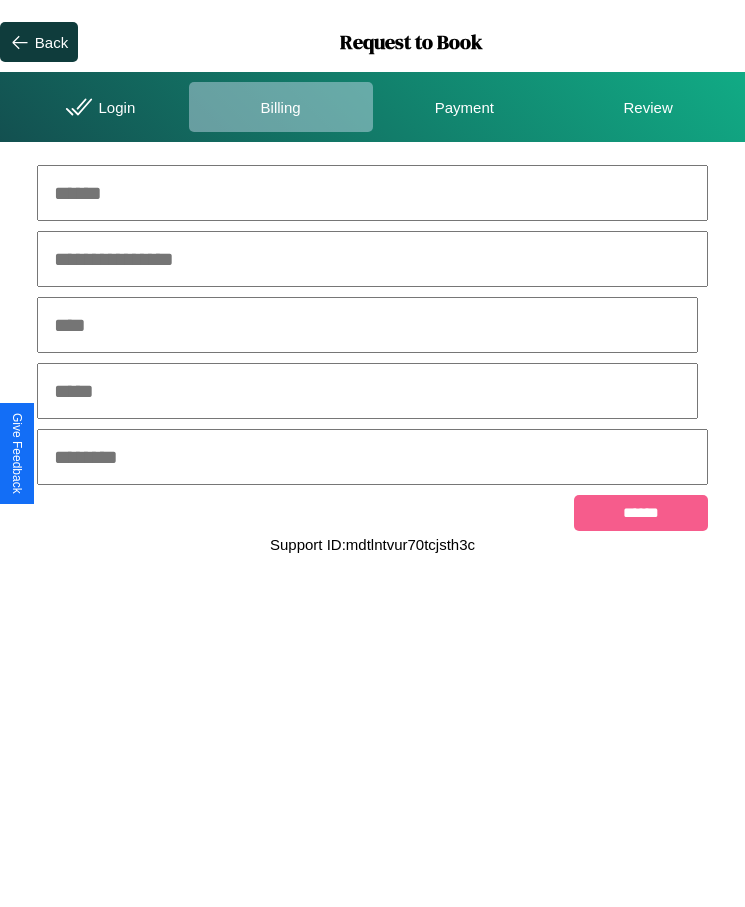 scroll, scrollTop: 0, scrollLeft: 0, axis: both 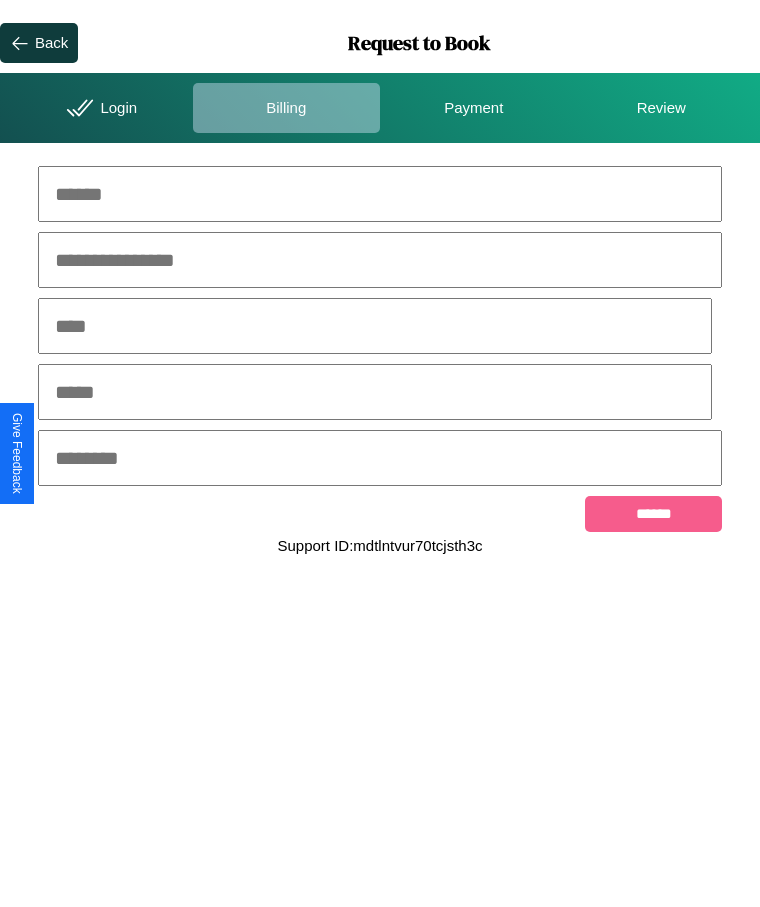click at bounding box center (380, 194) 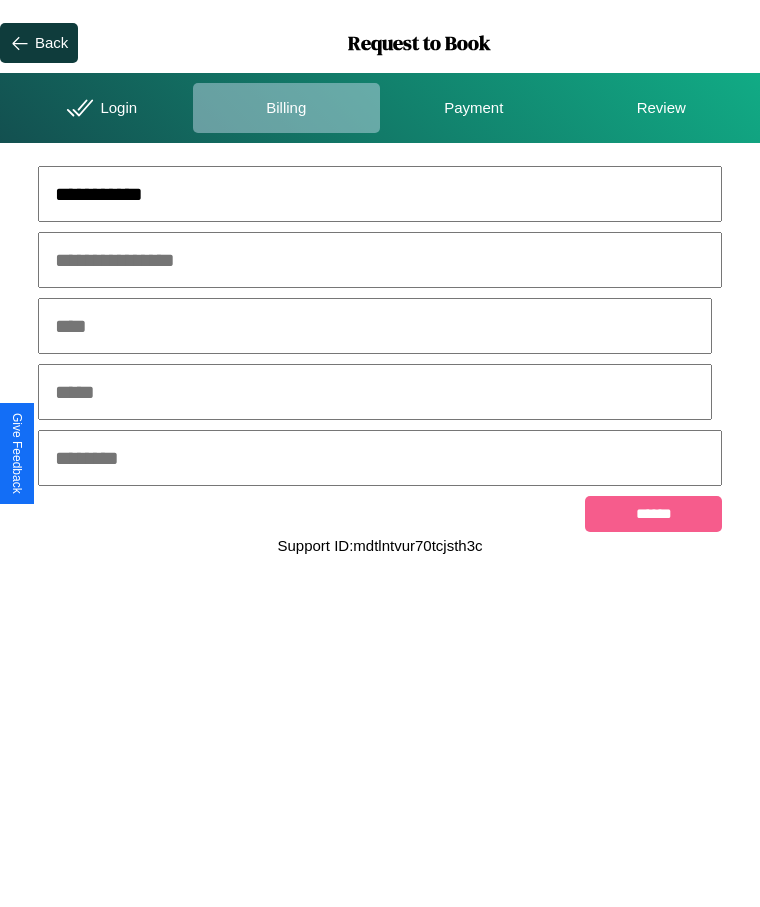 type on "**********" 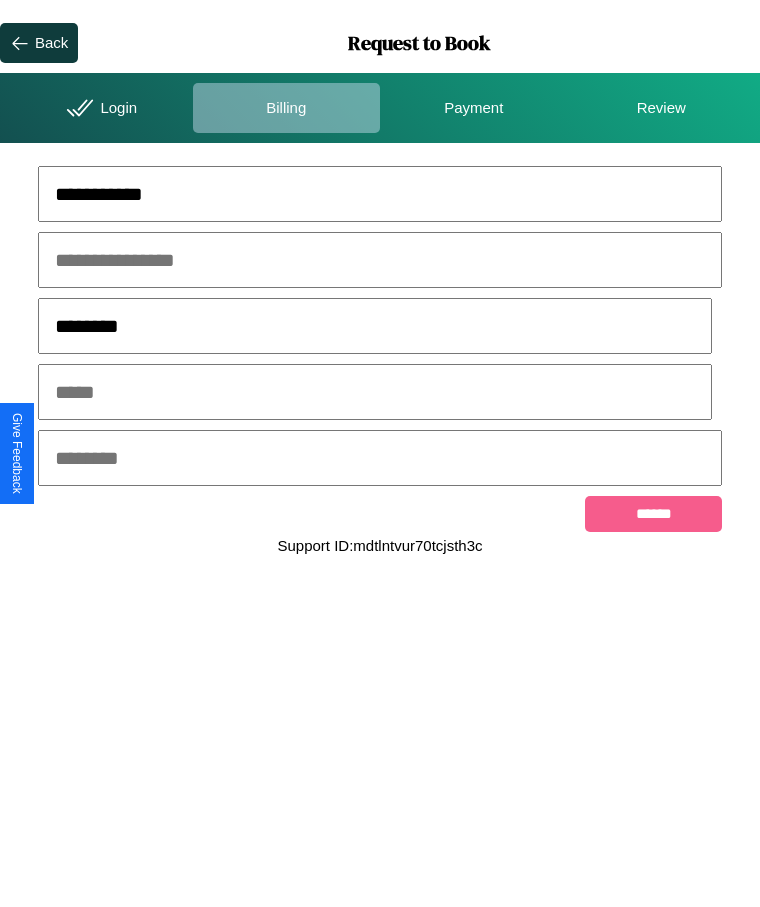 type on "********" 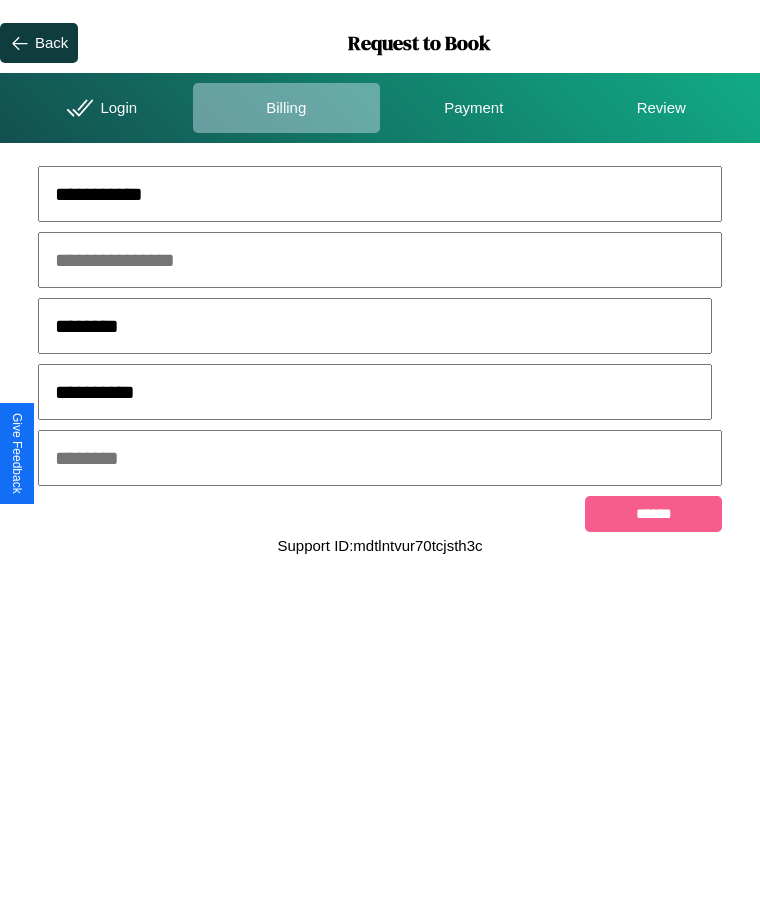 type on "**********" 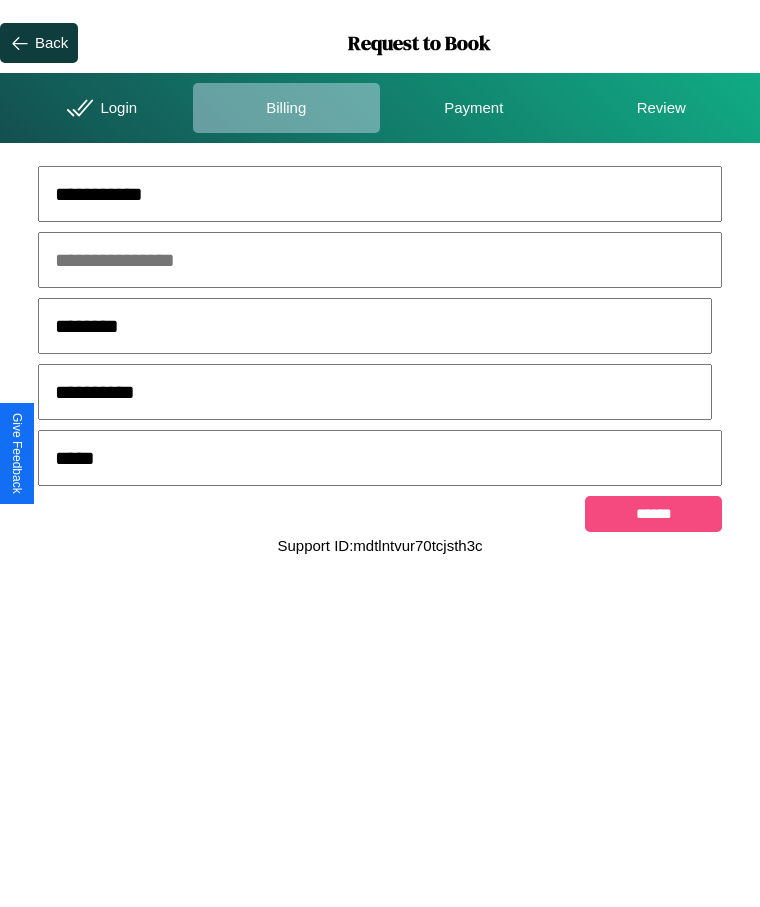 type on "*****" 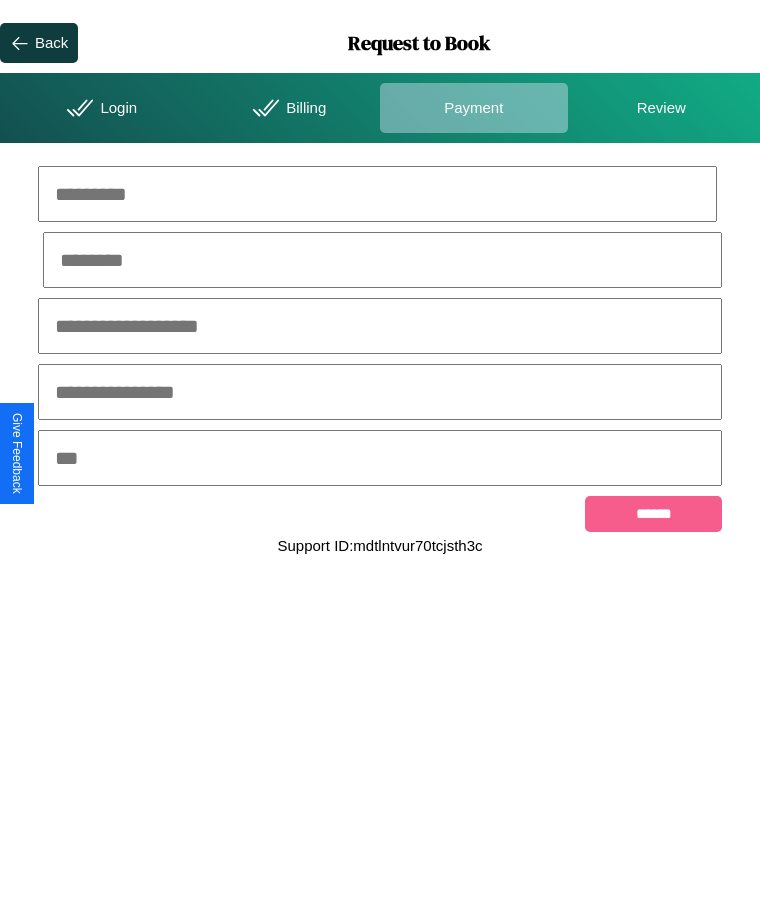 click at bounding box center [377, 194] 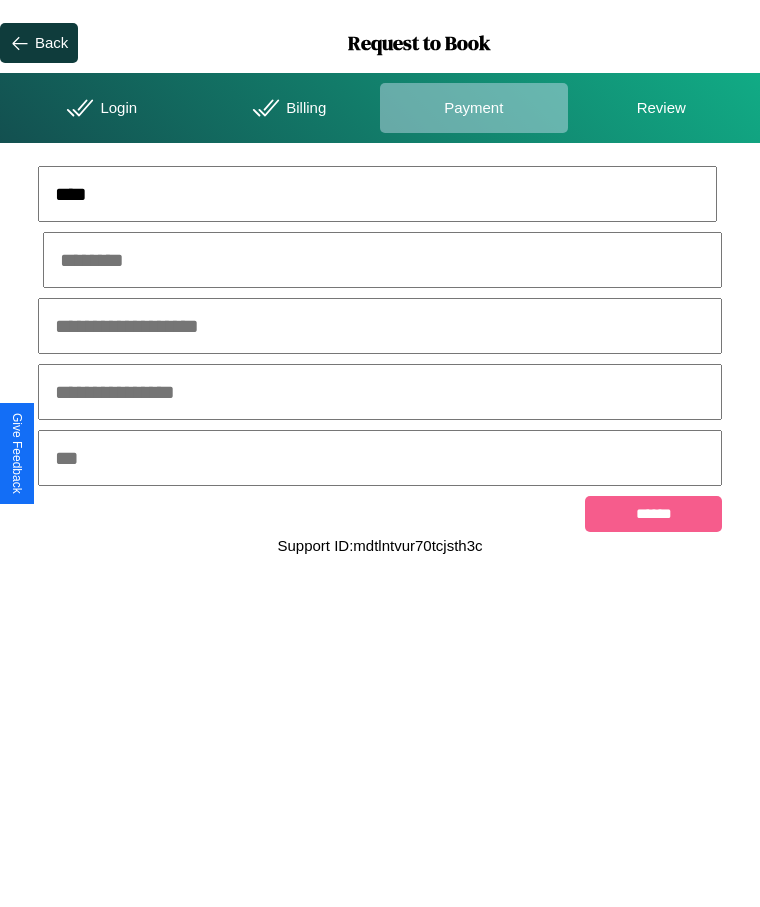 type on "****" 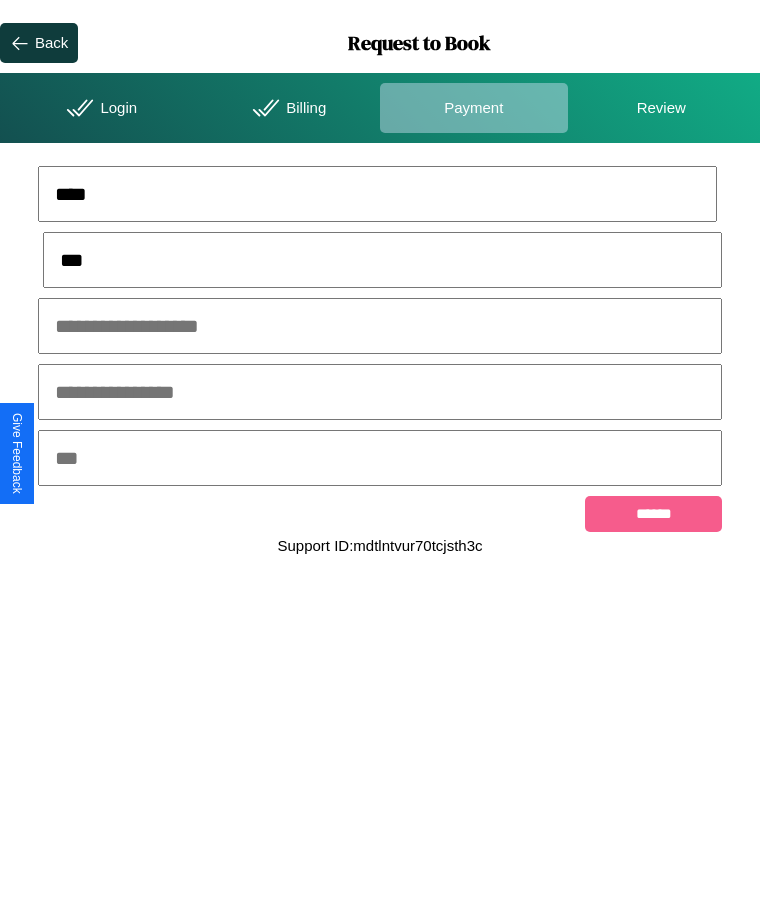 type on "***" 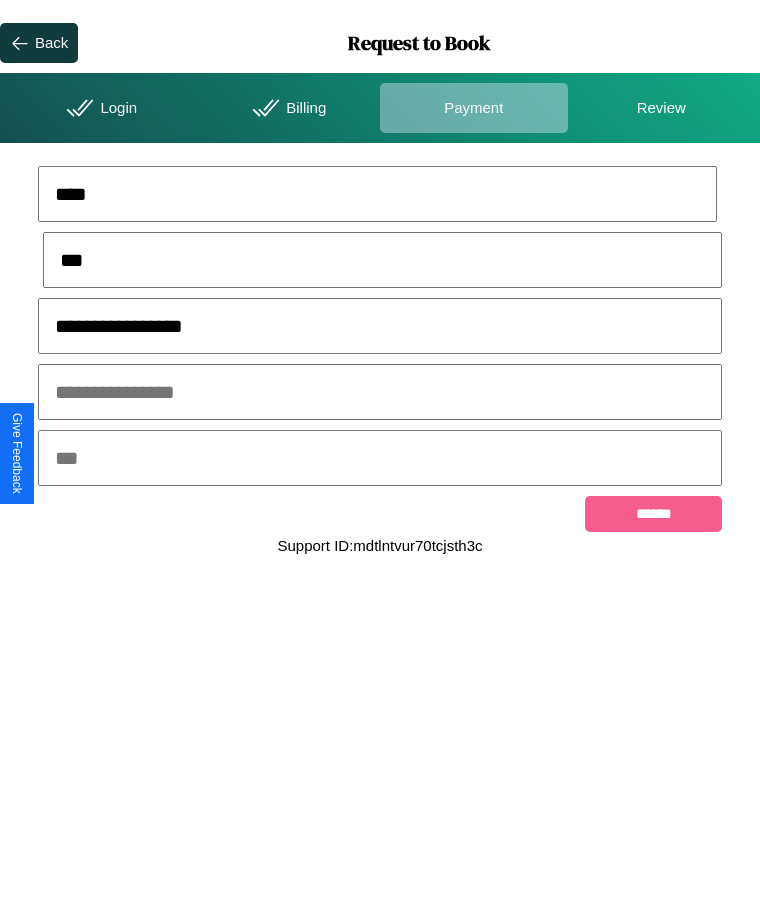 type on "**********" 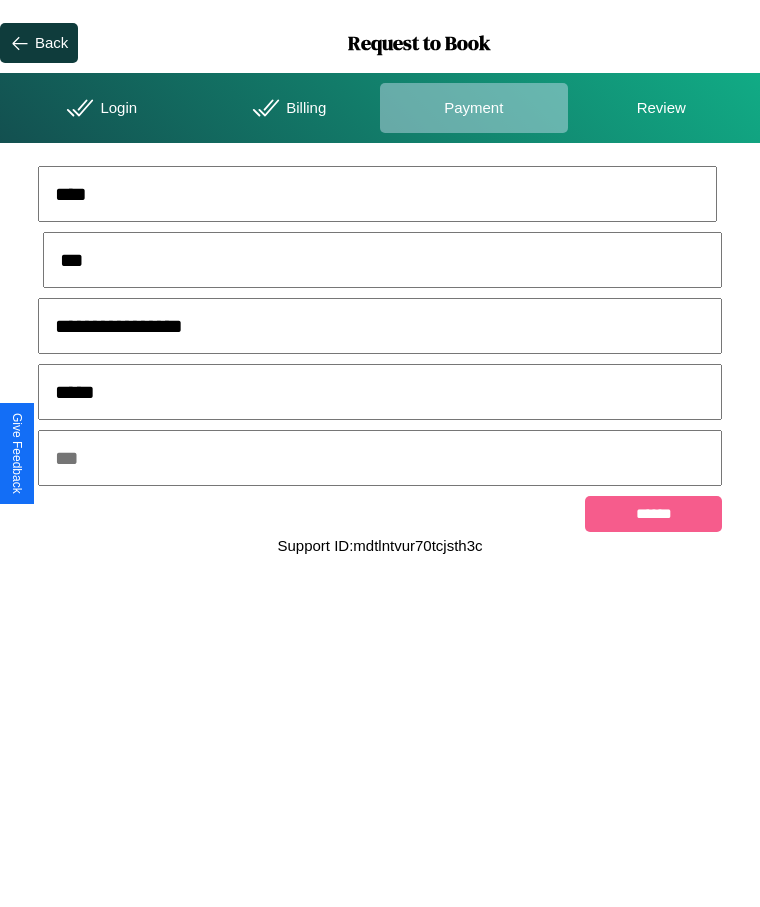 type on "*****" 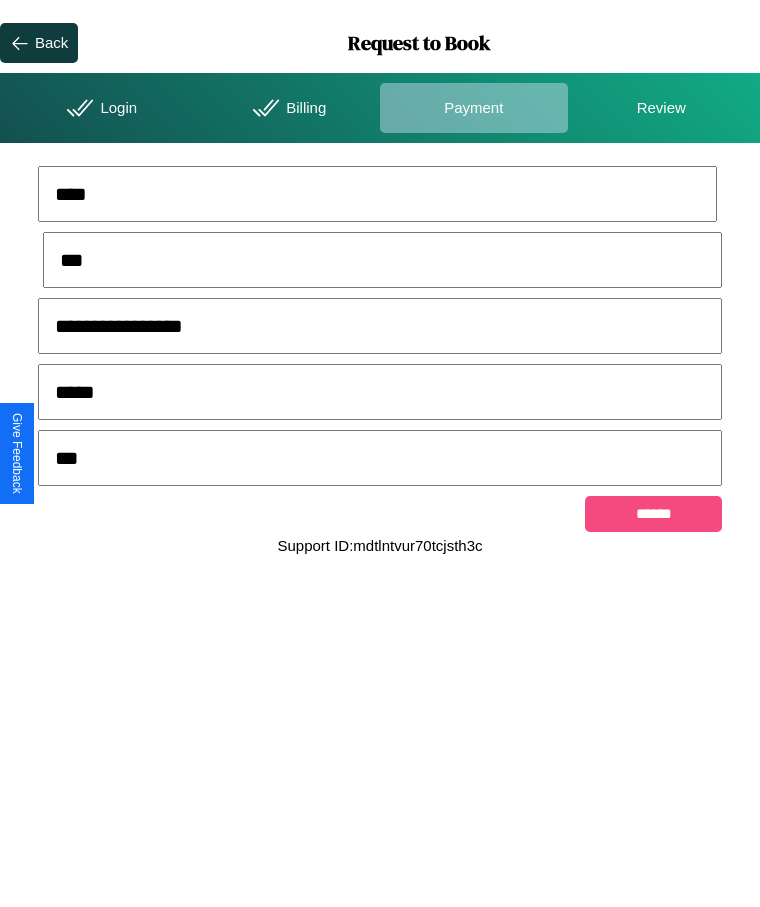 type on "***" 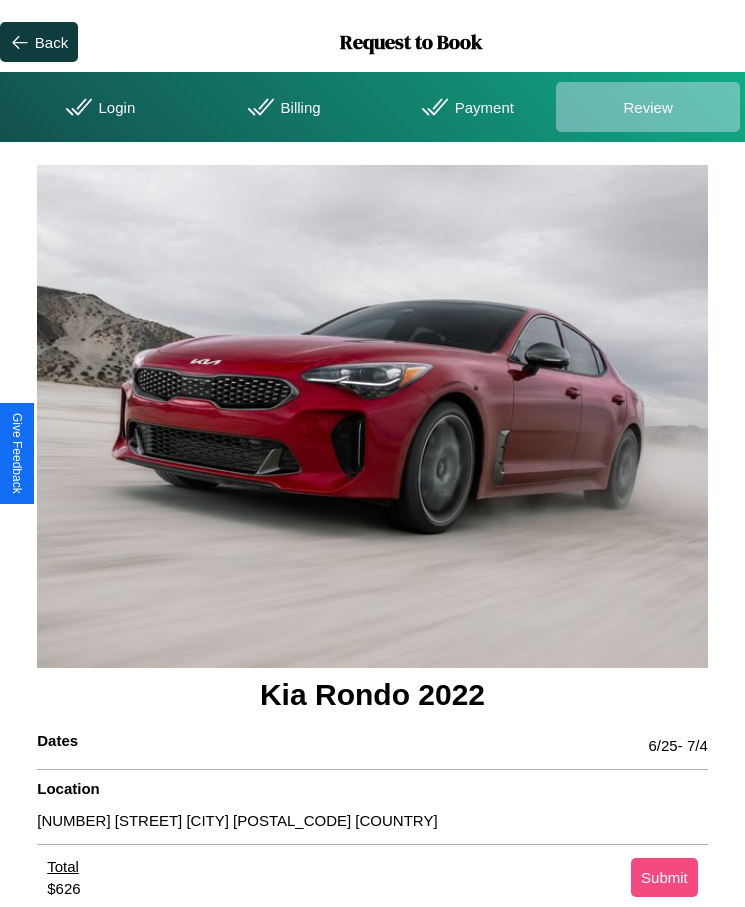 click on "Submit" at bounding box center [664, 877] 